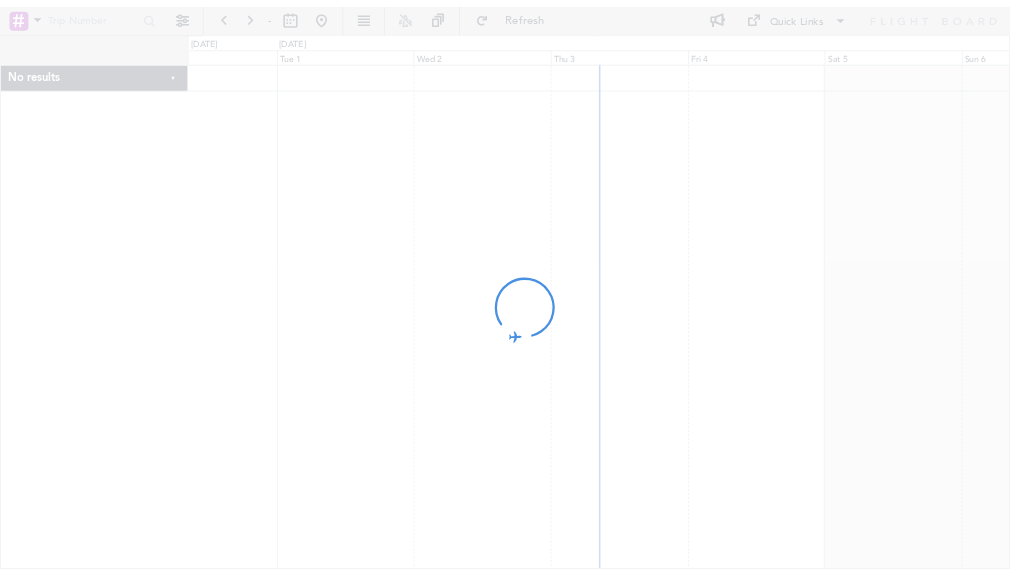 scroll, scrollTop: 0, scrollLeft: 0, axis: both 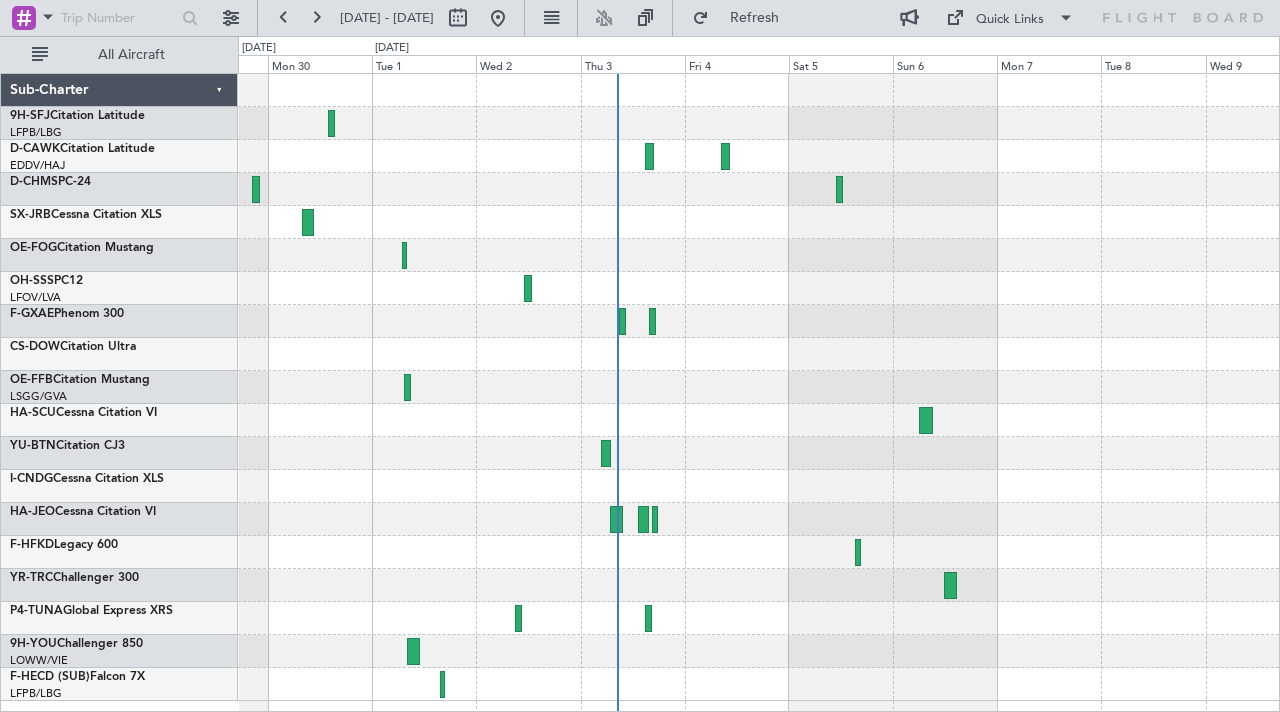 click 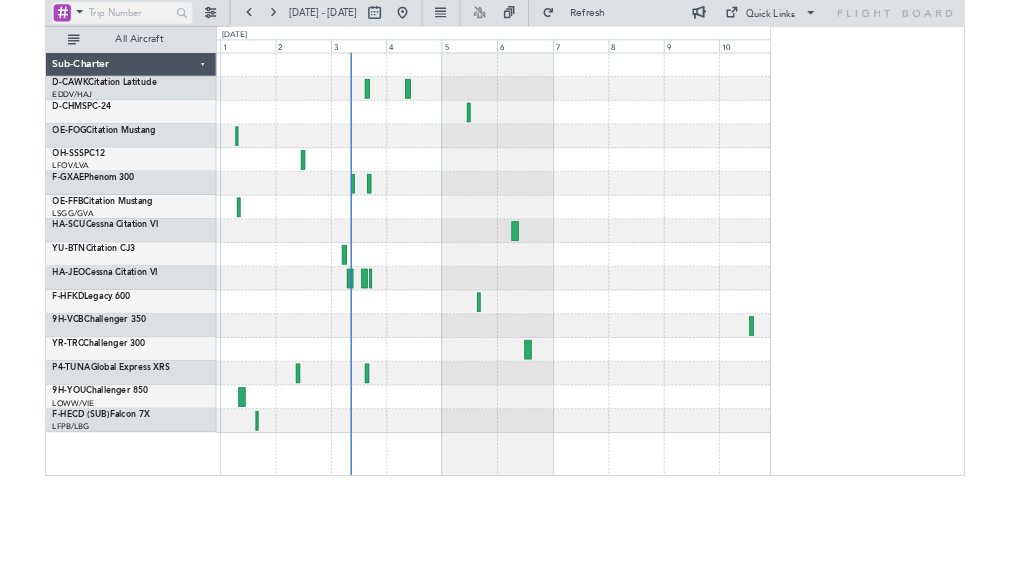 scroll, scrollTop: 0, scrollLeft: 0, axis: both 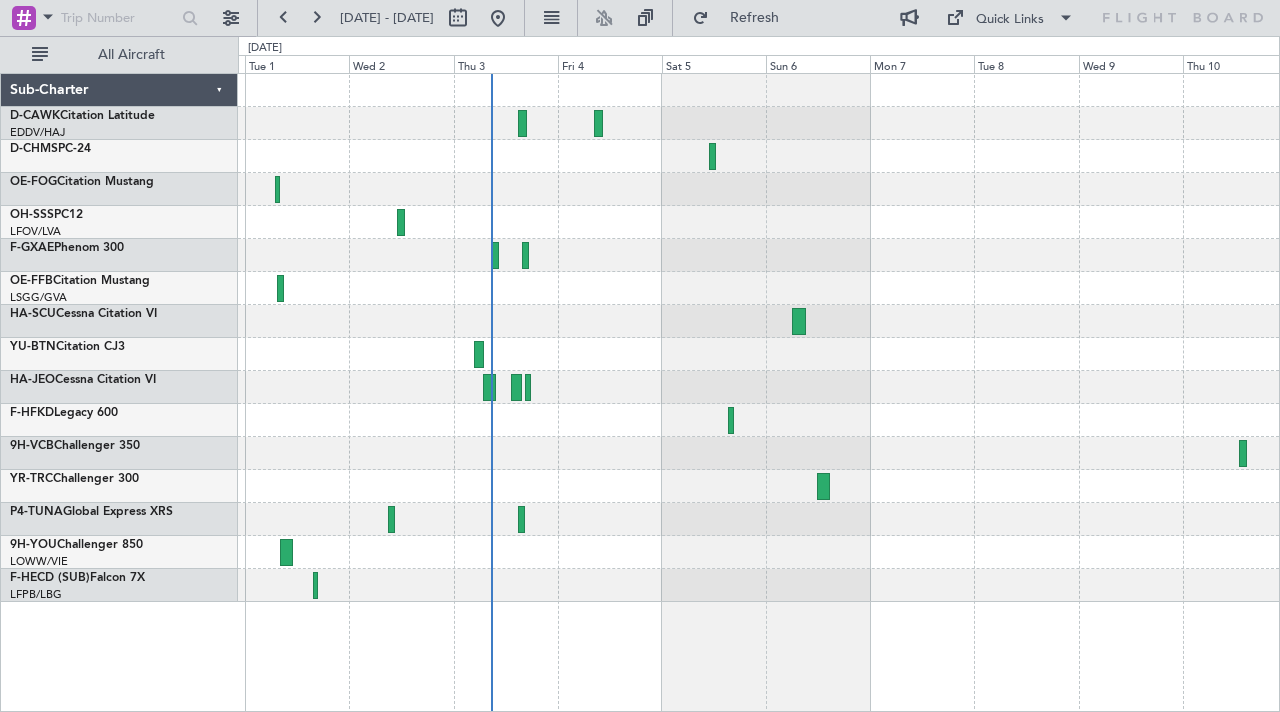 click 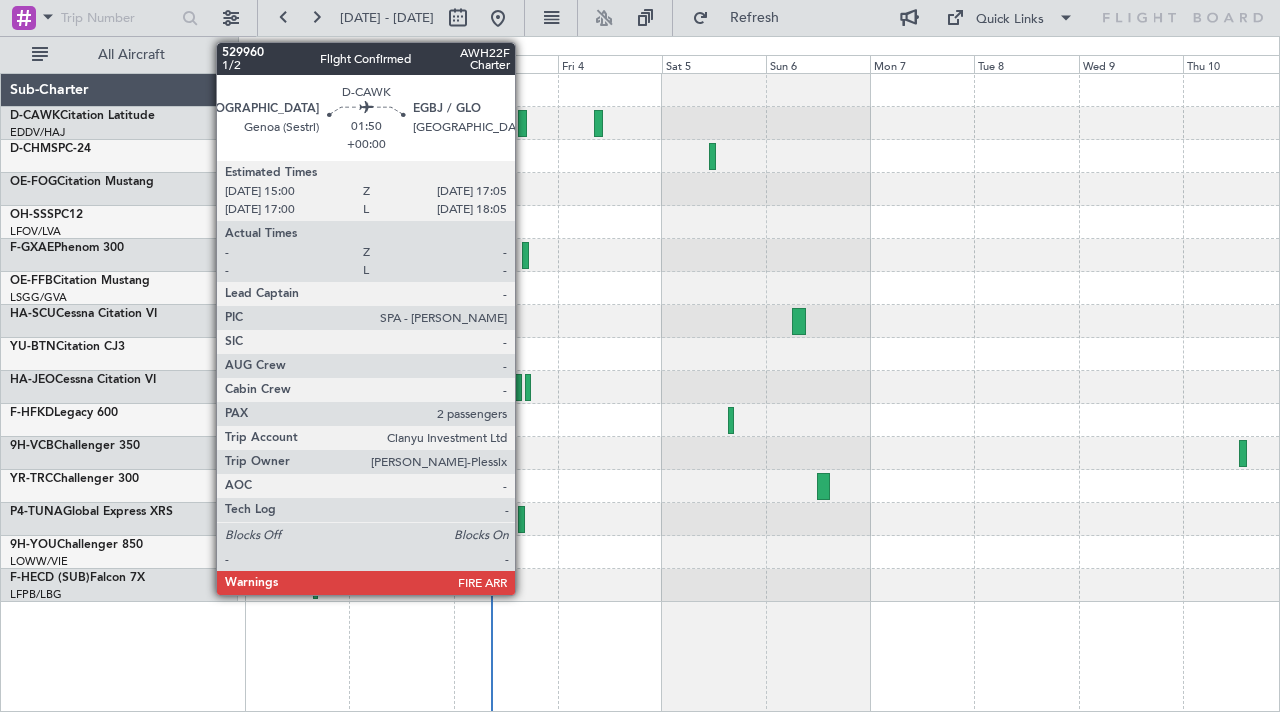 click 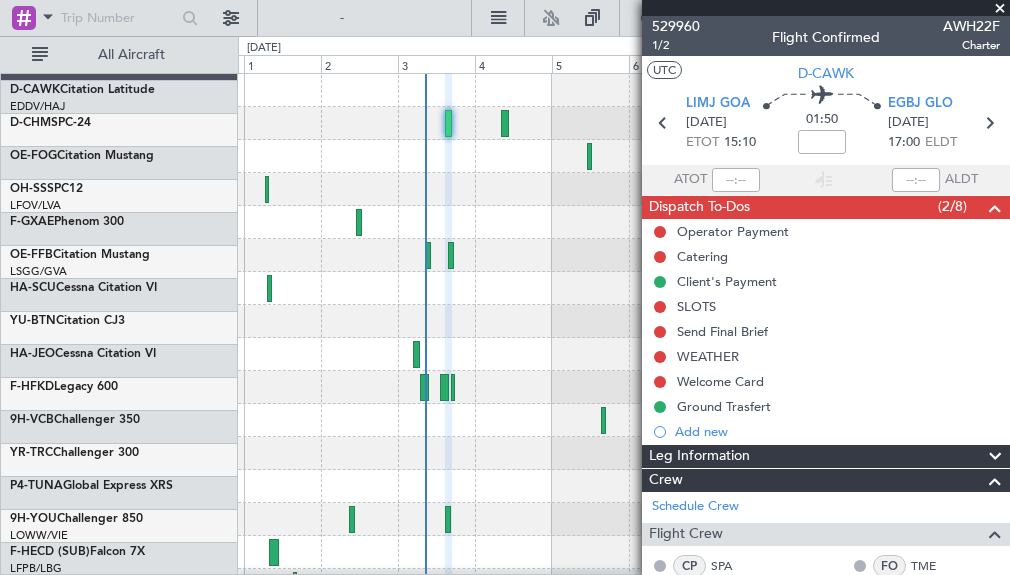 scroll, scrollTop: 0, scrollLeft: 0, axis: both 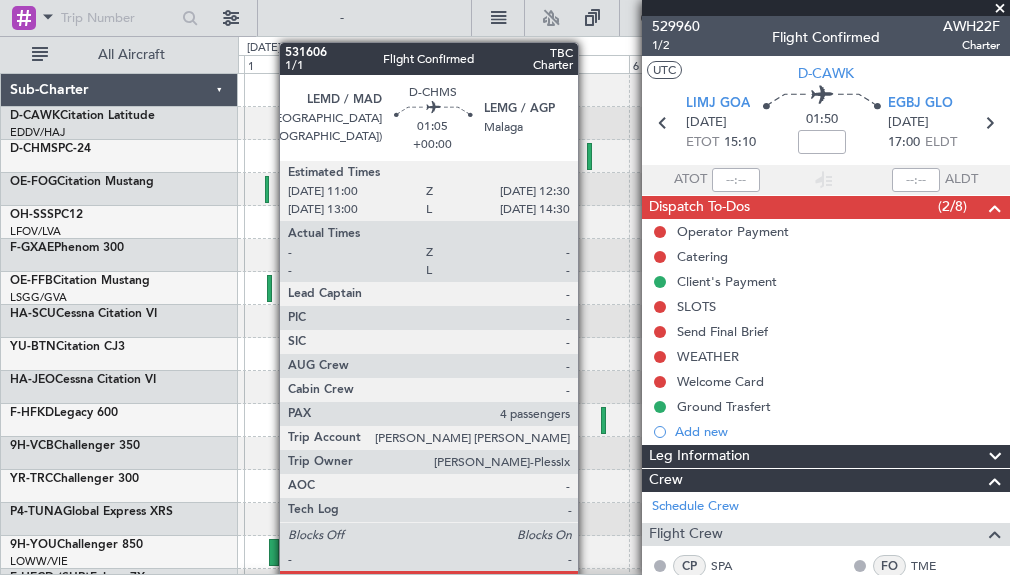 click 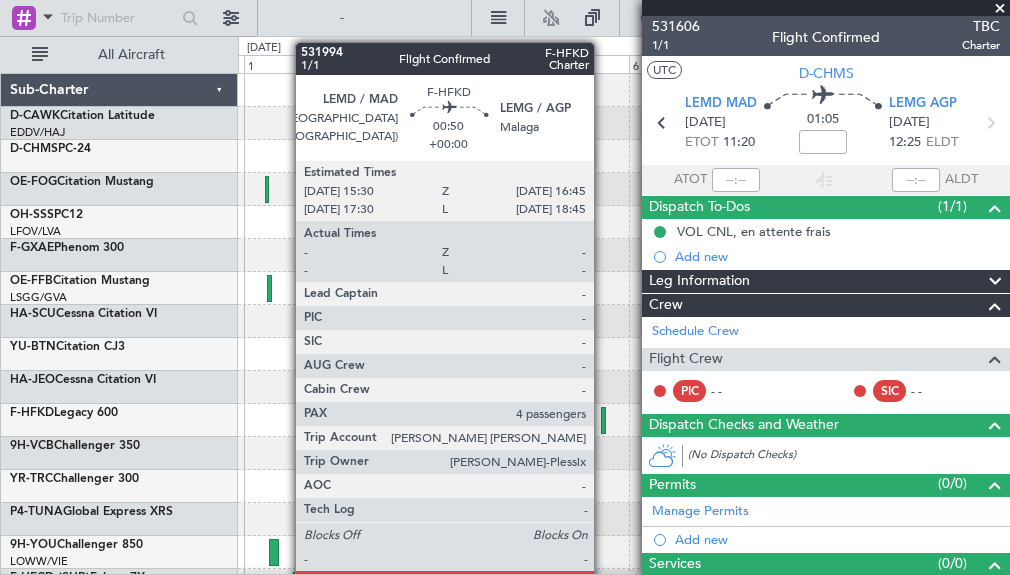 click 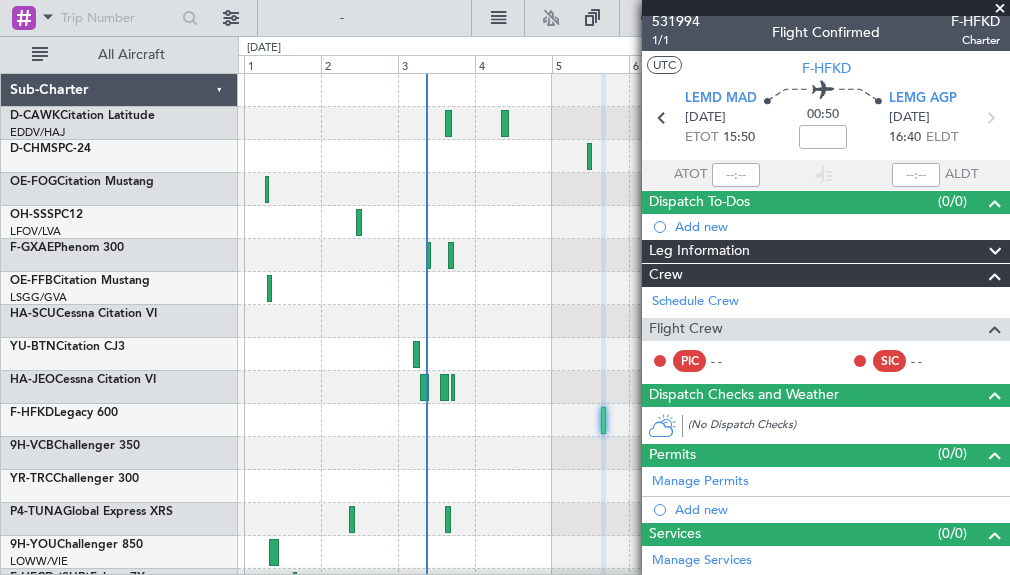 scroll, scrollTop: 0, scrollLeft: 0, axis: both 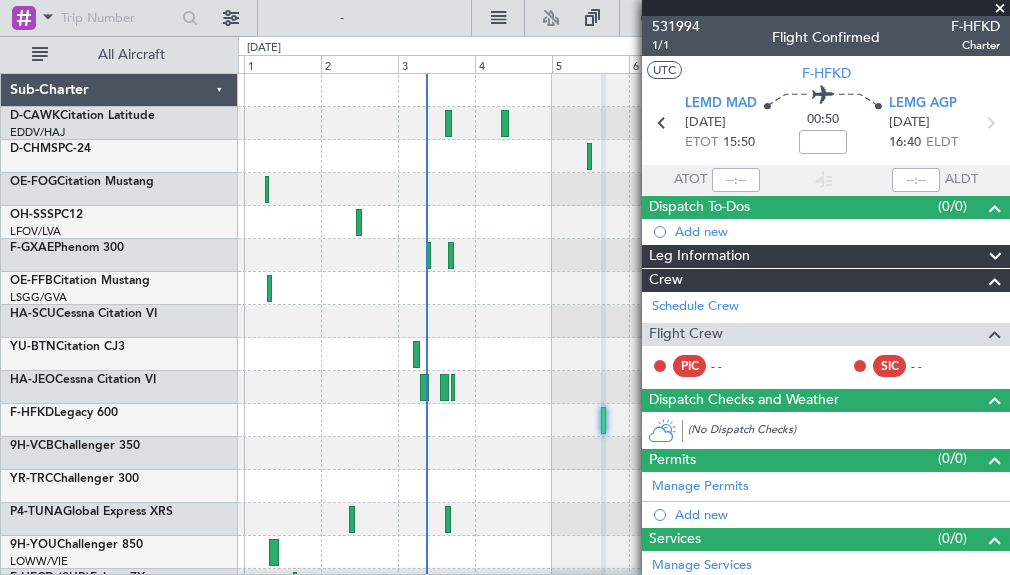 click at bounding box center (1000, 9) 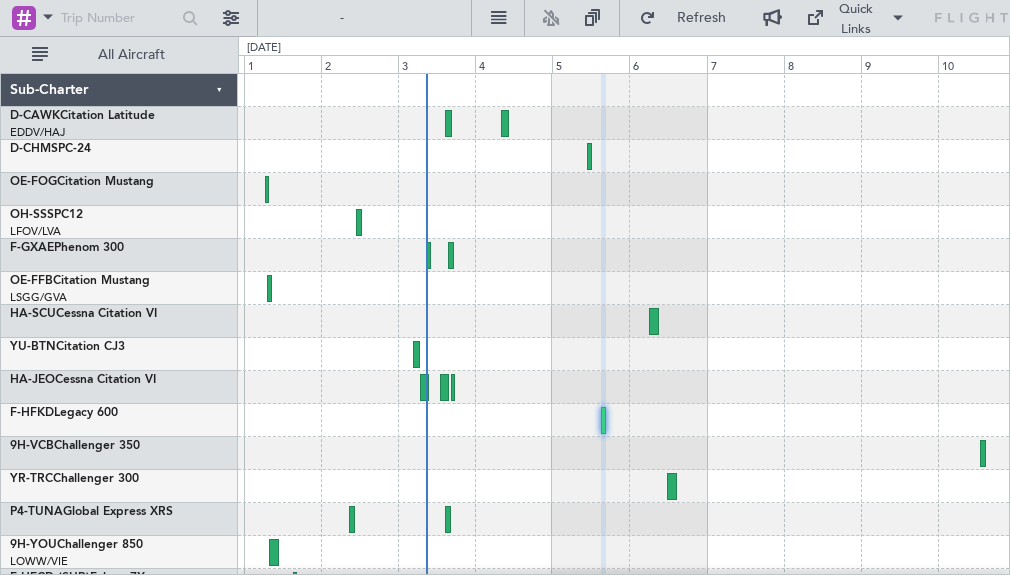 type on "0" 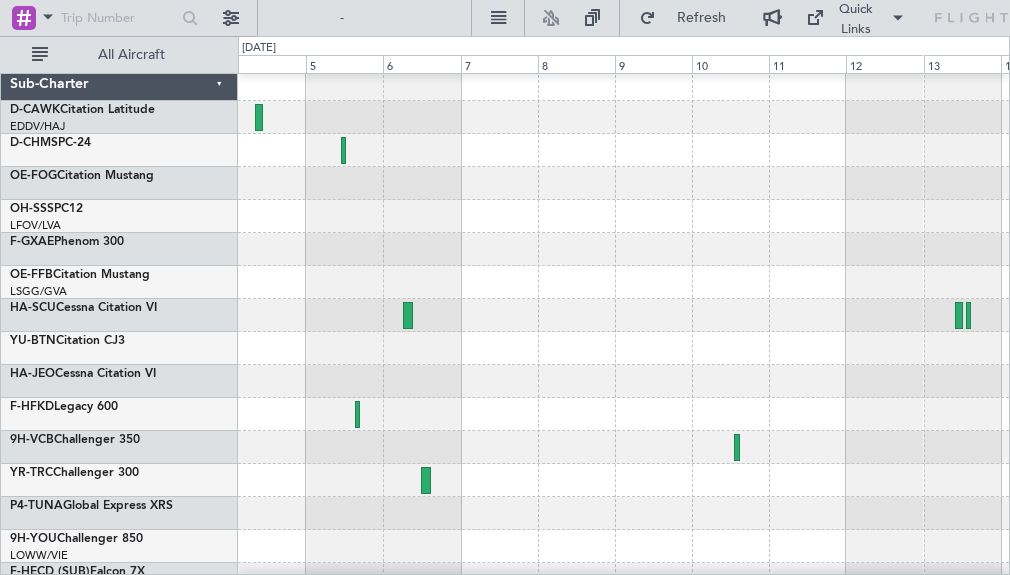 click 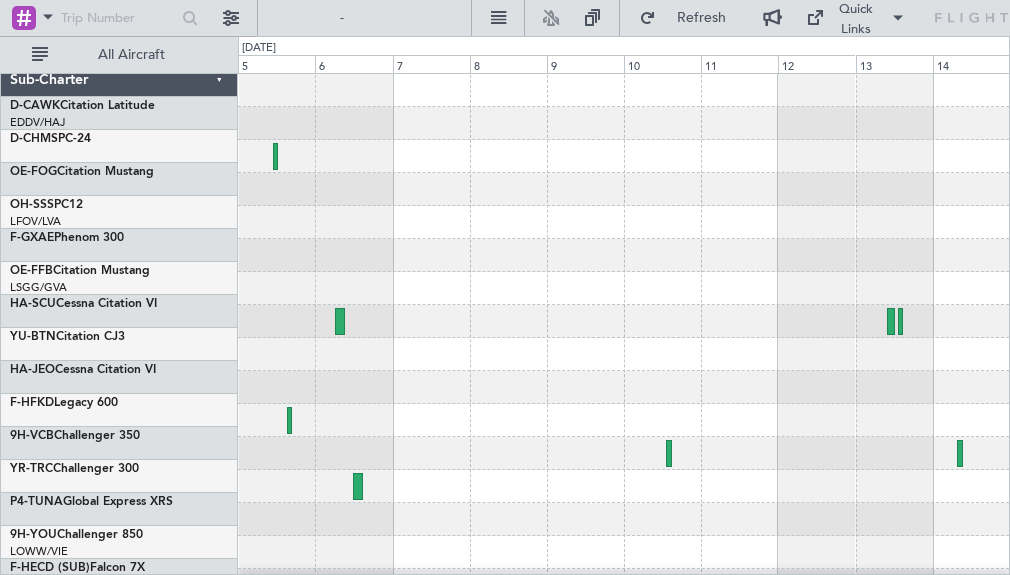 scroll, scrollTop: 0, scrollLeft: 0, axis: both 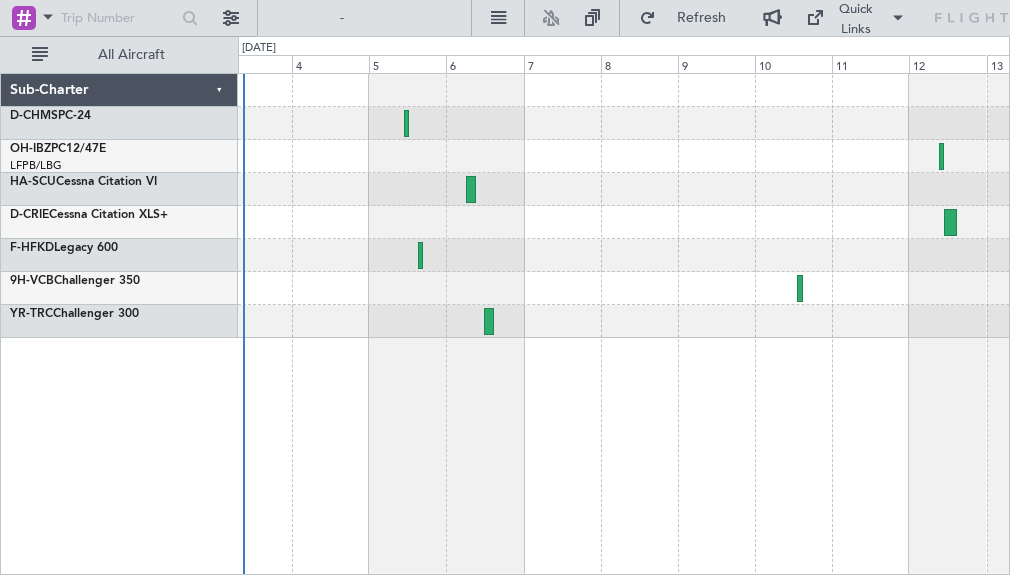 click 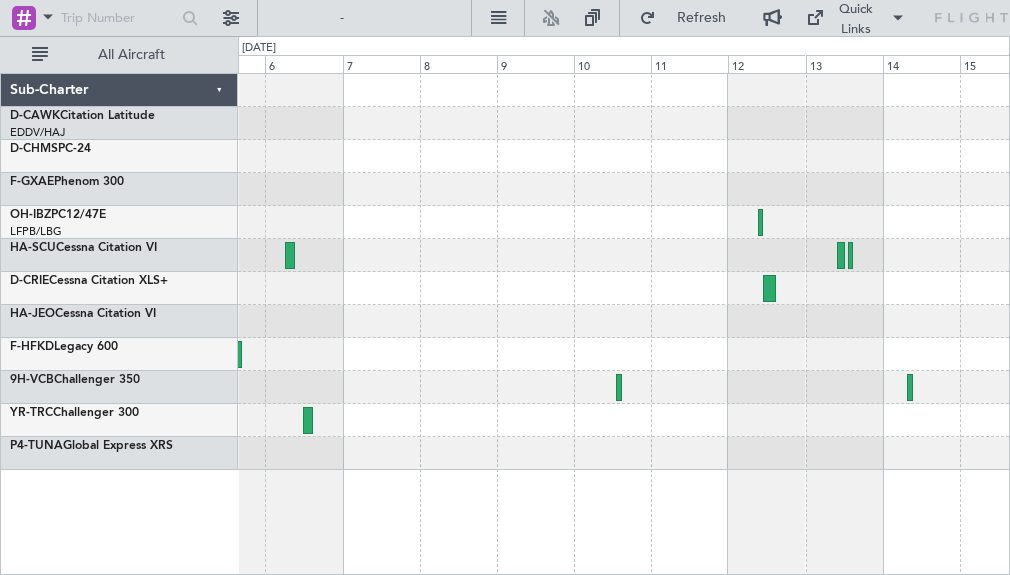 click 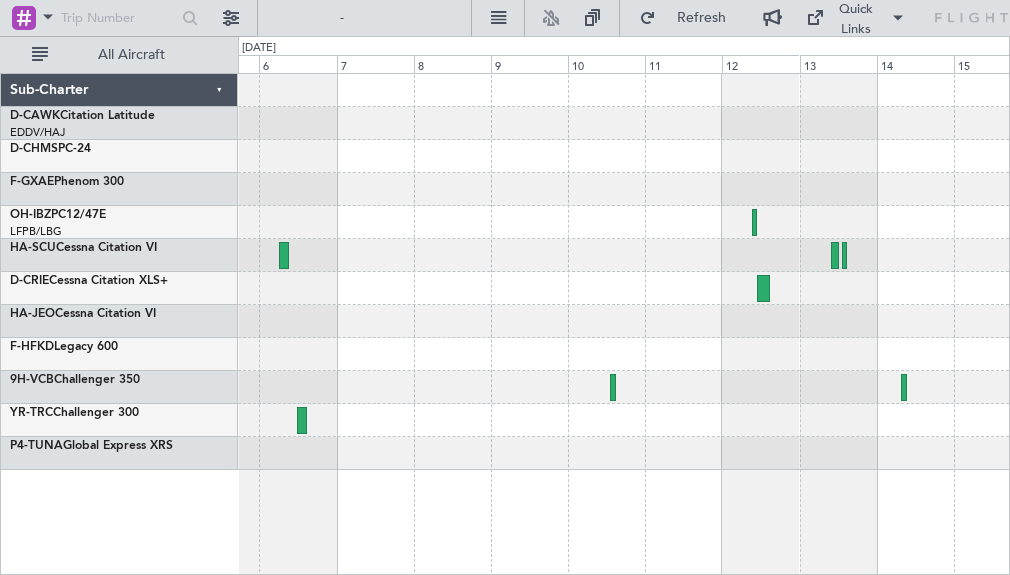 click 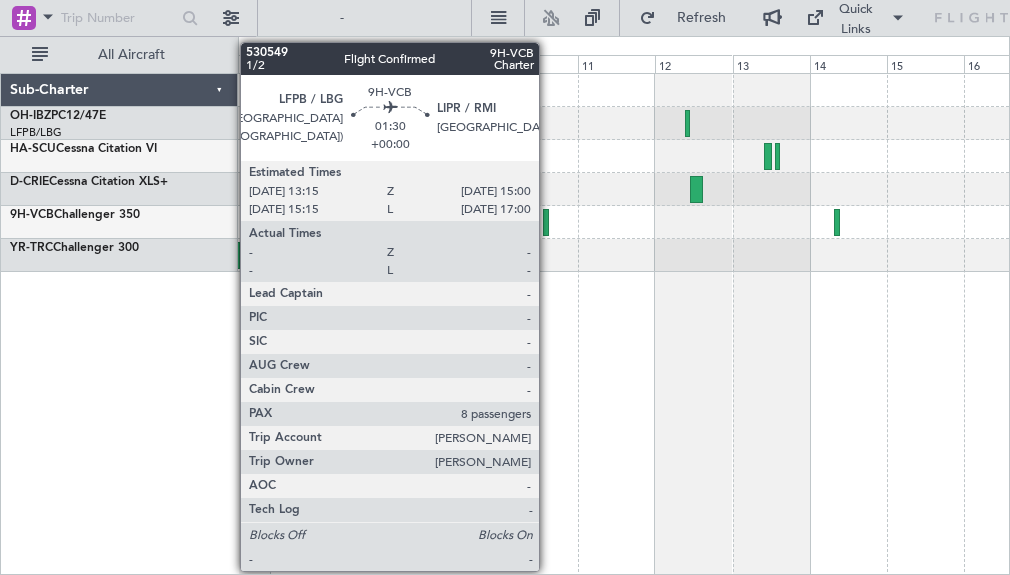 click 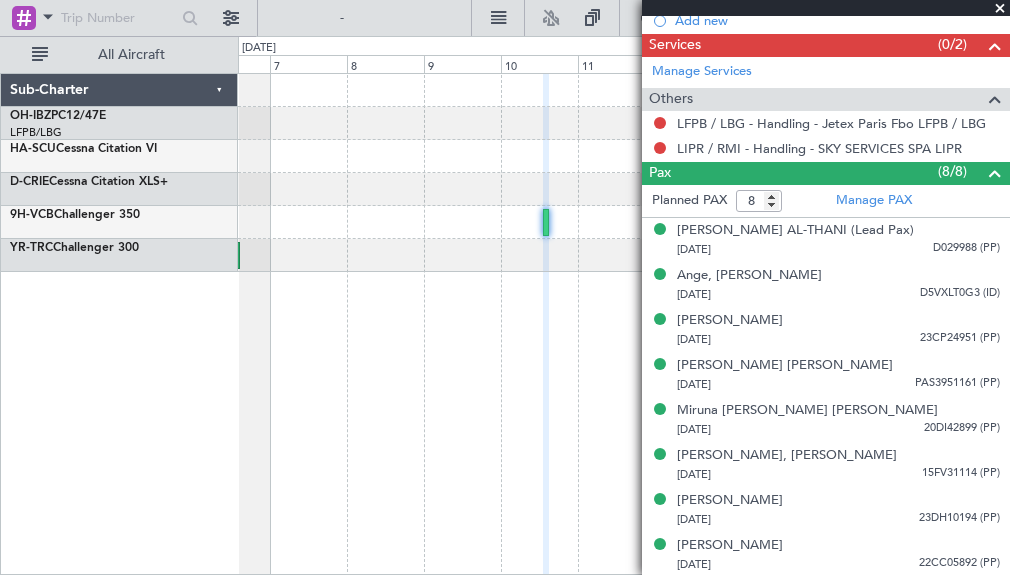 scroll, scrollTop: 571, scrollLeft: 0, axis: vertical 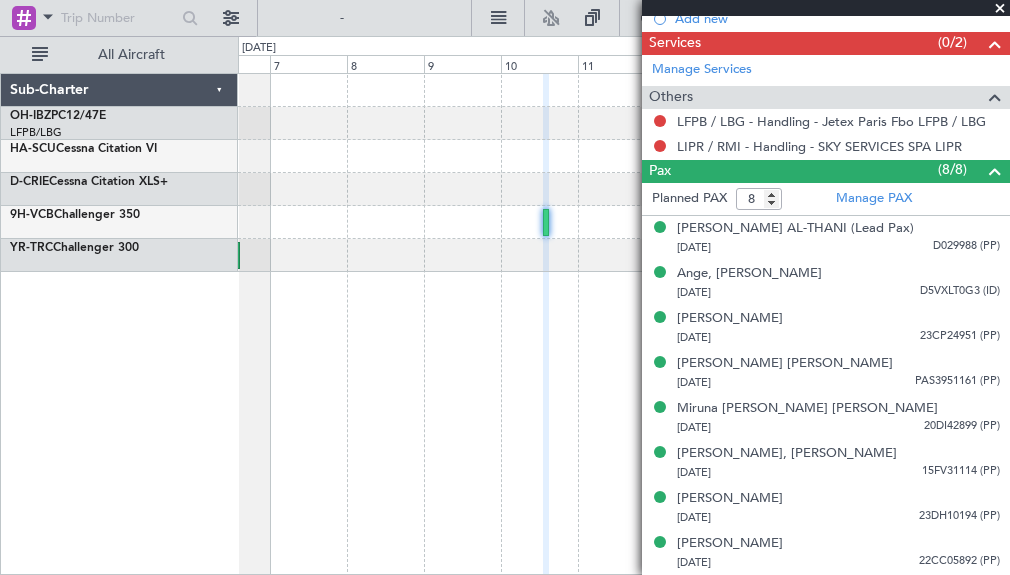 click at bounding box center (1000, 9) 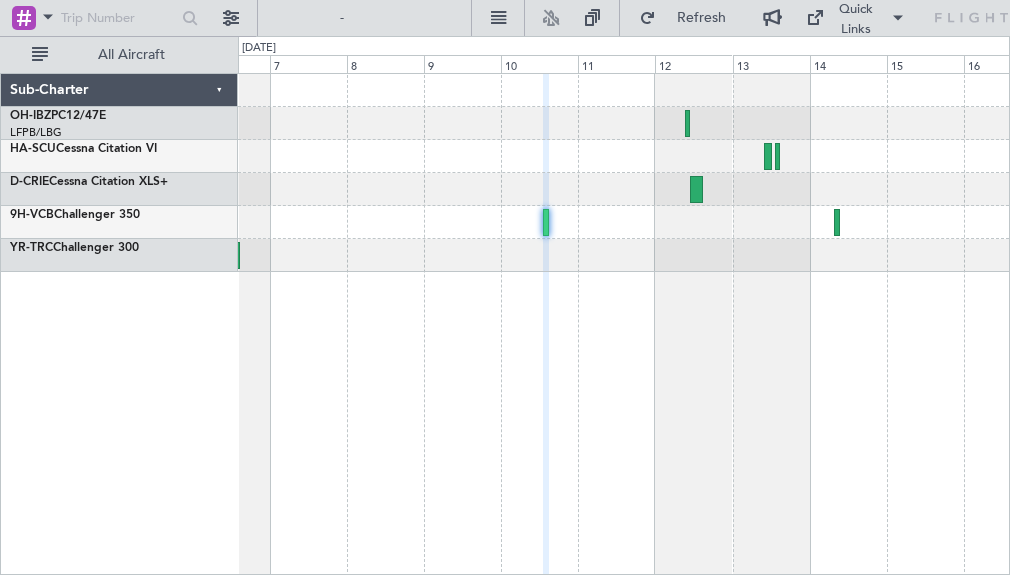 type on "0" 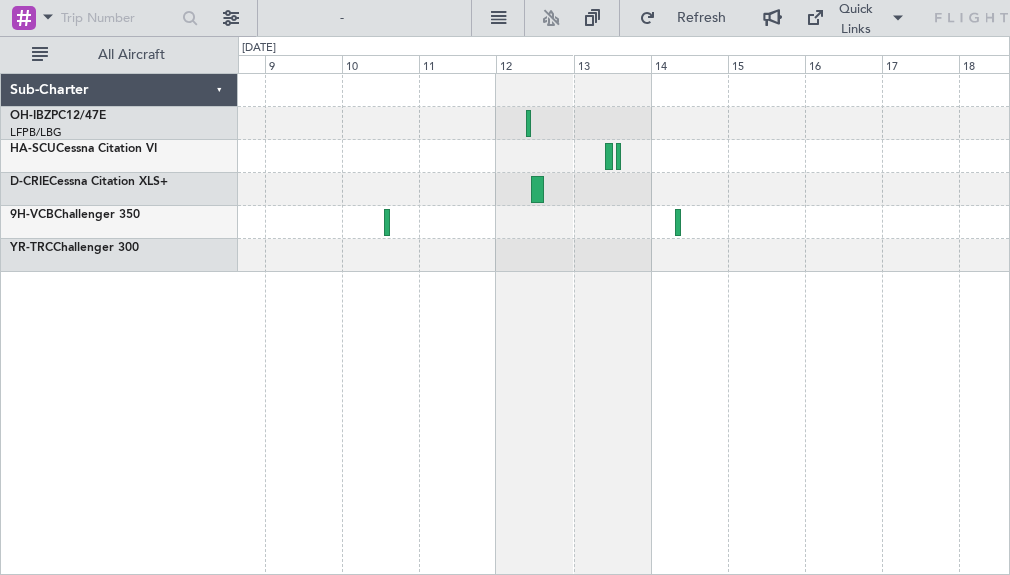 click 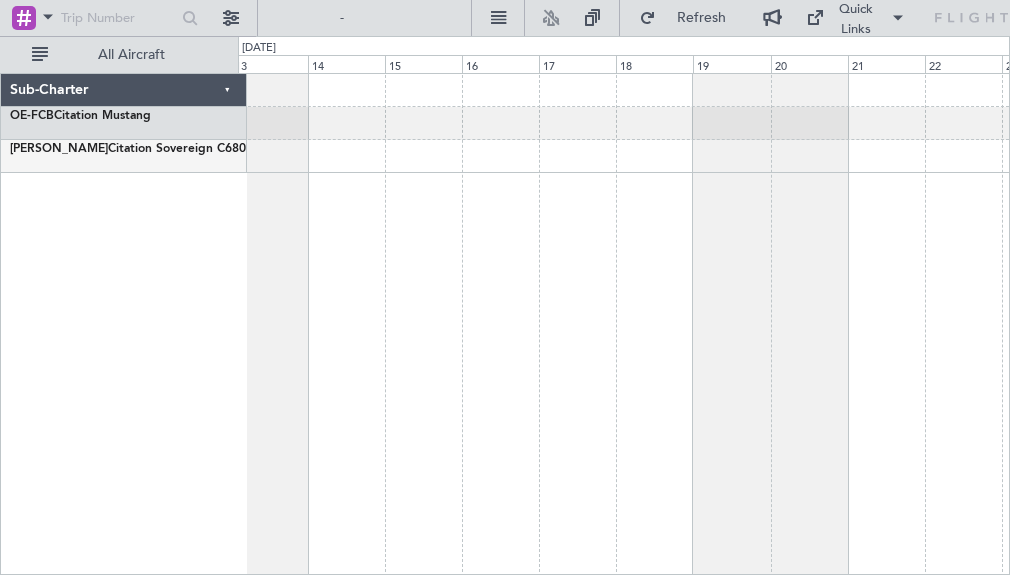 click 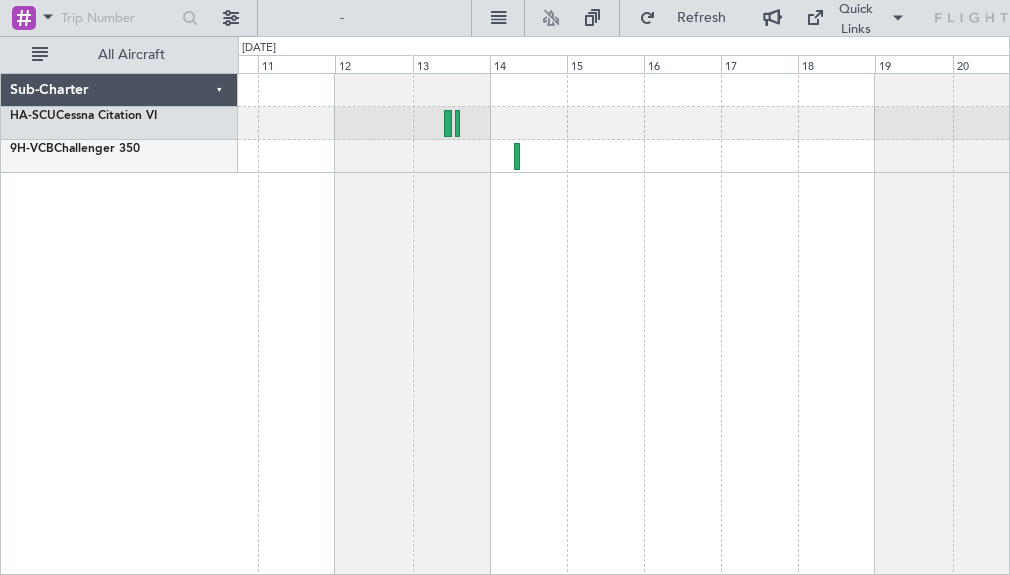click 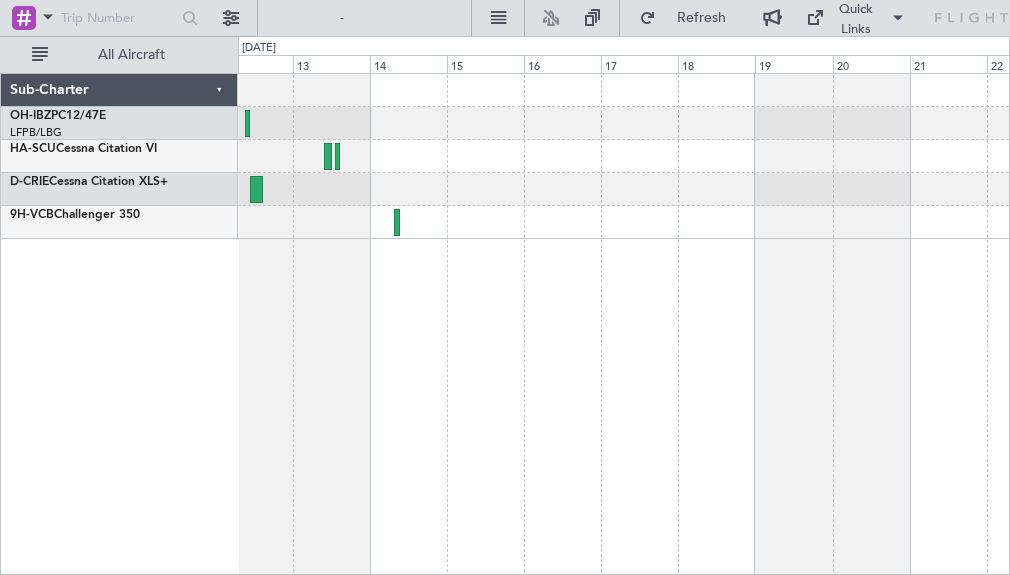 click 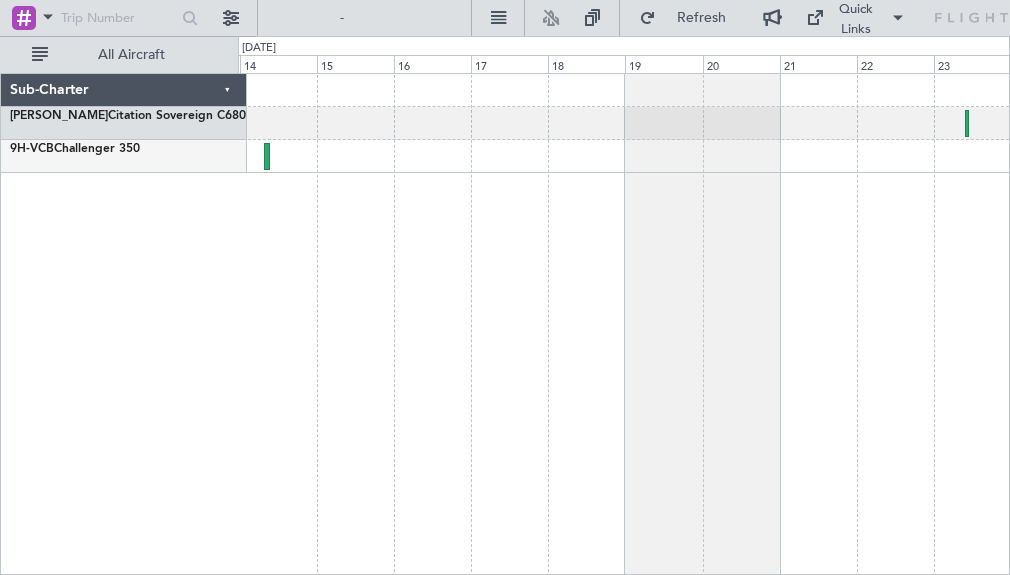 click 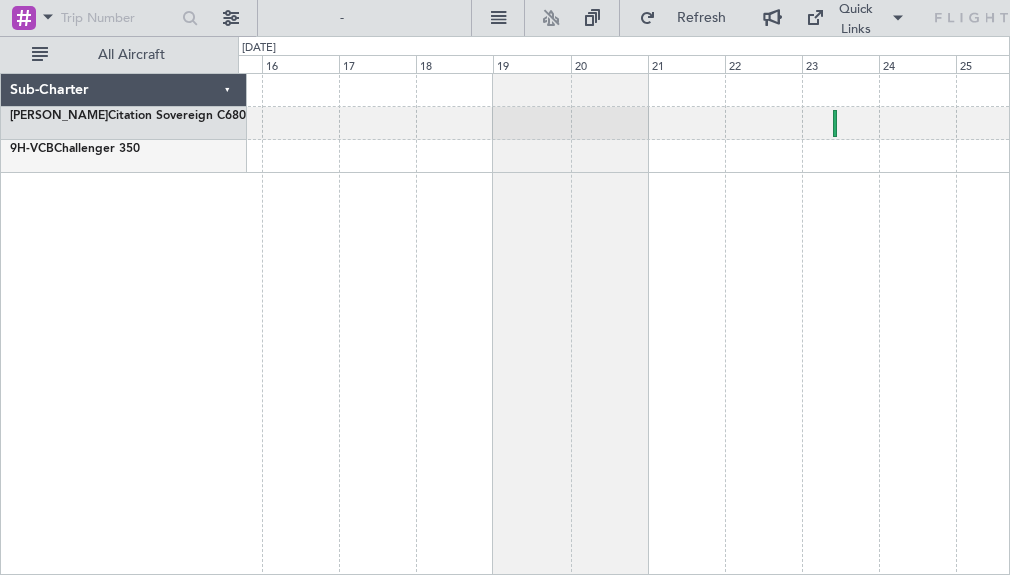 click 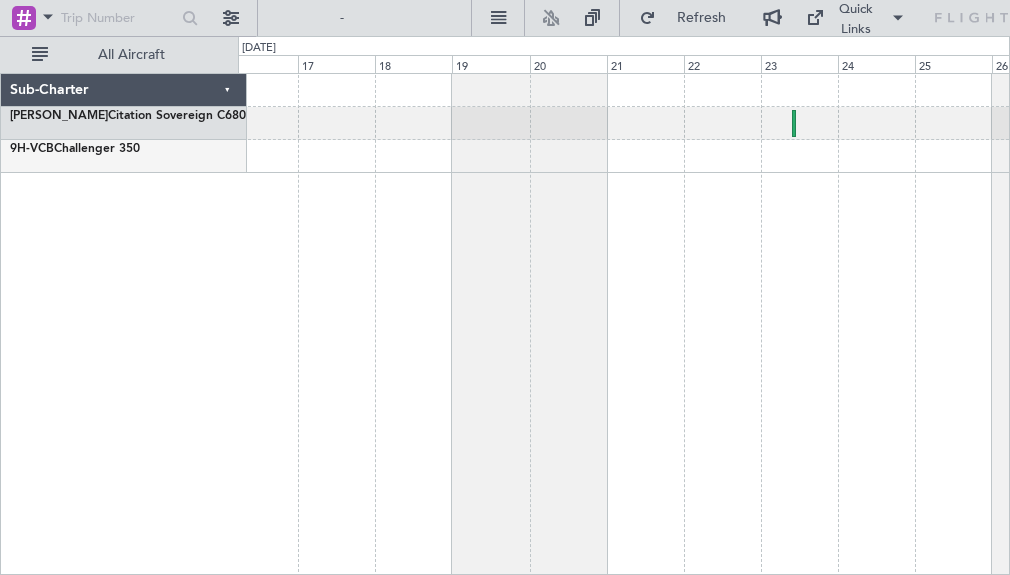 click 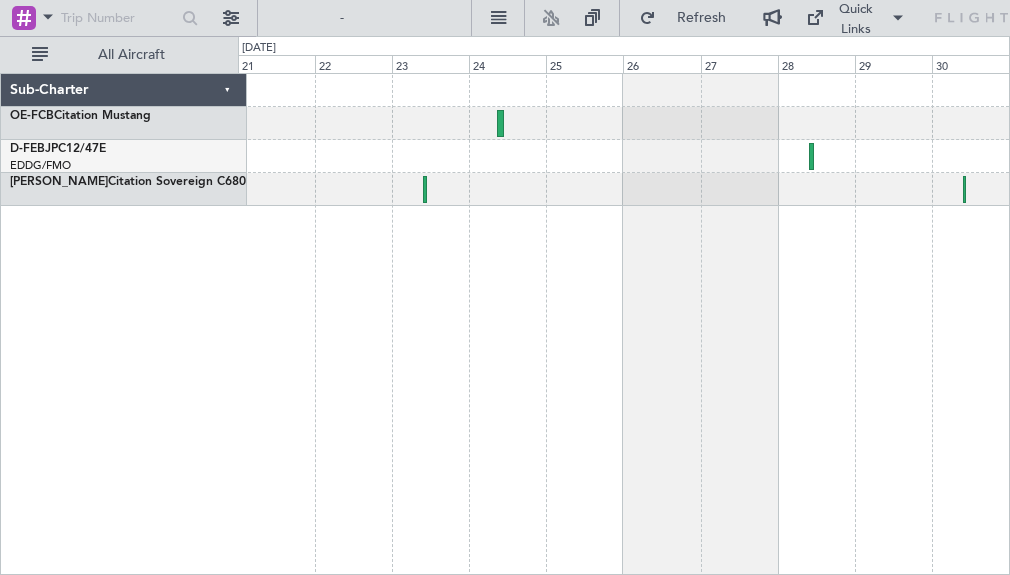 click 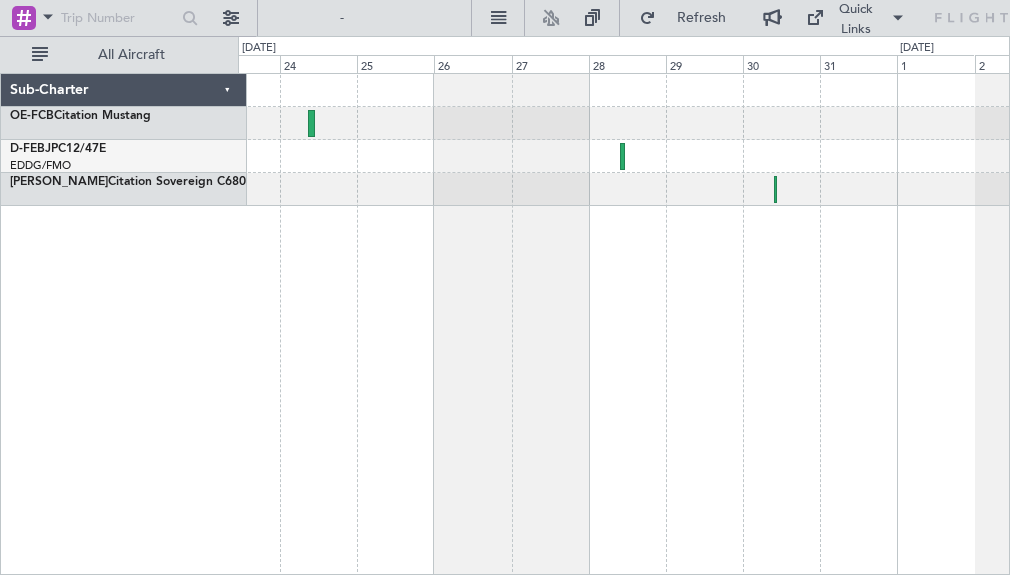 click 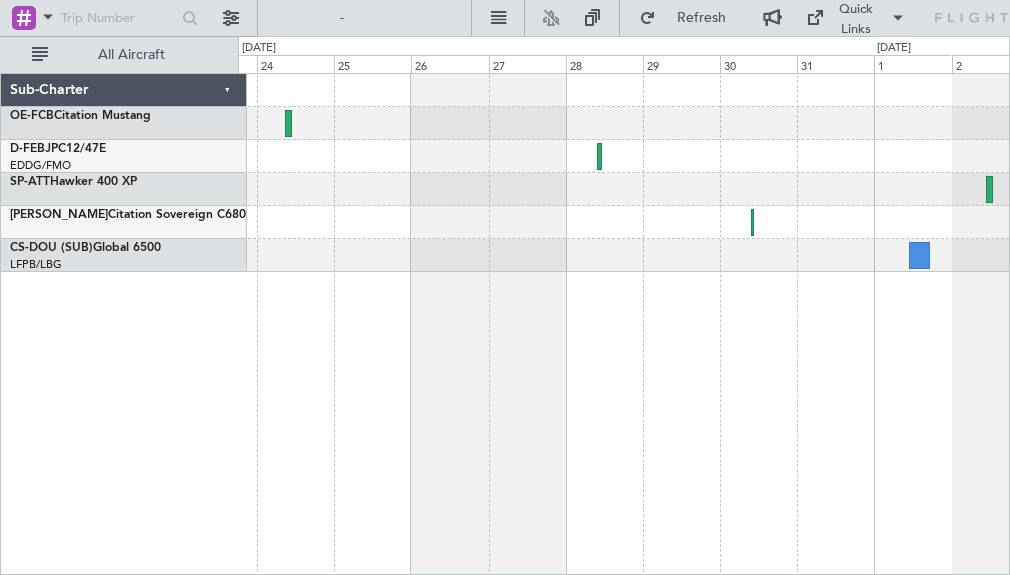 click 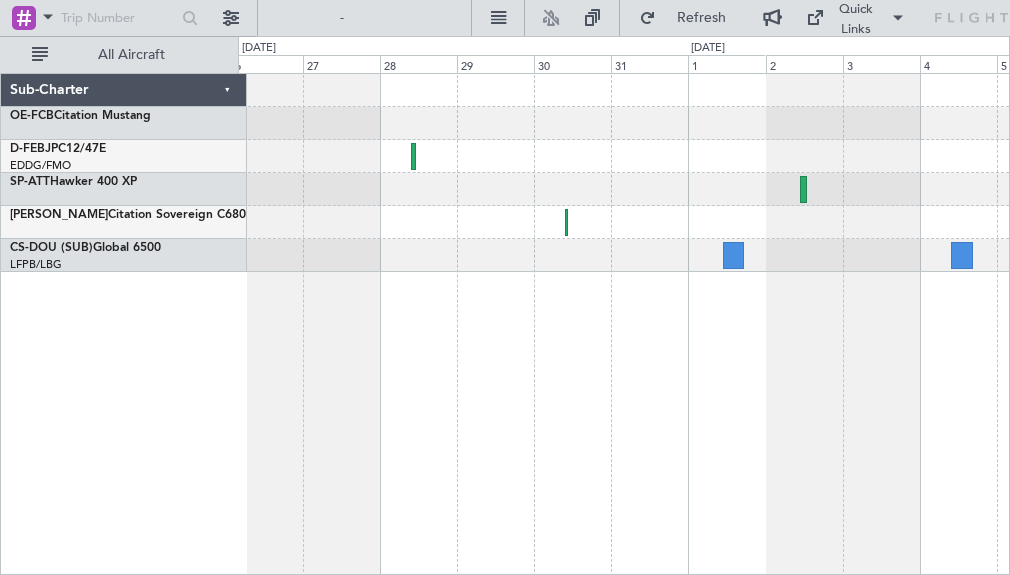 click 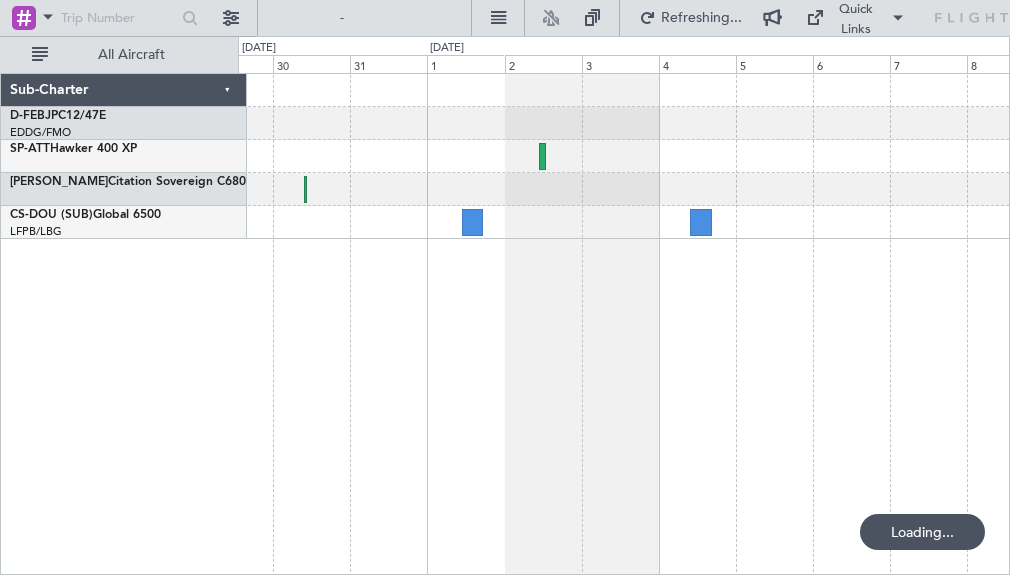 click 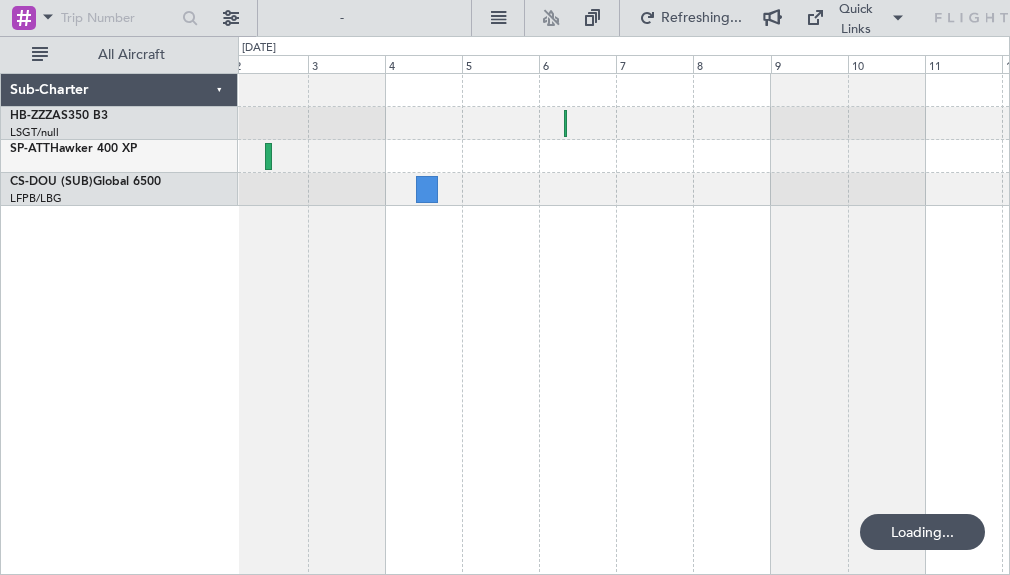 click 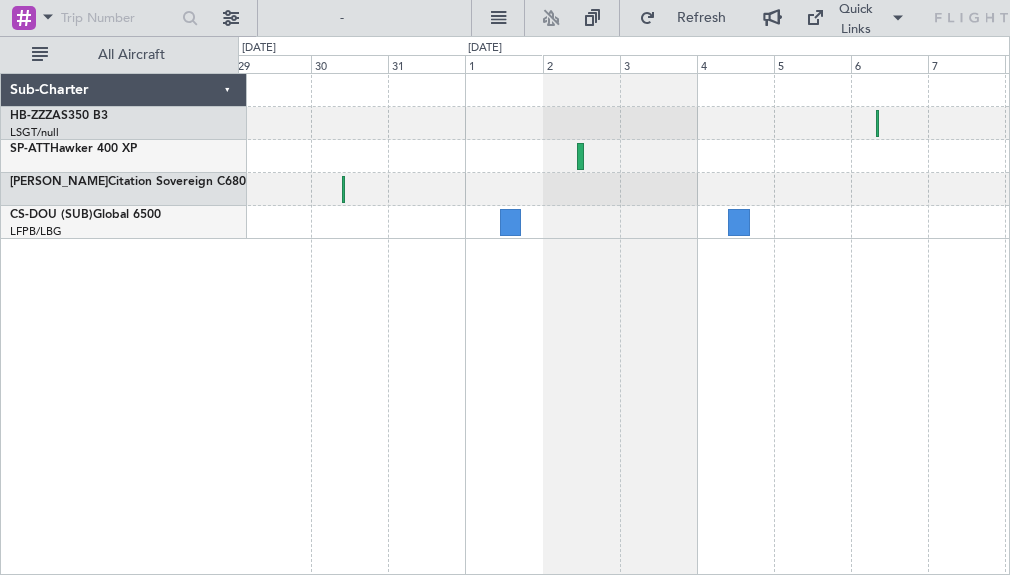 click on "[DATE] - [DATE]  Refresh Quick Links All Aircraft
Sub-Charter
HB-ZZZ  AS350 B3
LSGT/null
Gruyères-Epagny
SP-ATT  Hawker 400 XP
[PERSON_NAME]  Citation Sovereign C680
CS-DOU (SUB)  Global 6500
LFPB/LBG
Paris ([GEOGRAPHIC_DATA])
0 0 29 [DATE] 31 1 2 3 4 5 6 7 [DATE]
529200
1/2
Flight Confirmed
[PERSON_NAME]
Charter
LFPB / LBG
Paris ([GEOGRAPHIC_DATA])
[PERSON_NAME]
01:15
+00:00
[GEOGRAPHIC_DATA] / NCE
[GEOGRAPHIC_DATA] ([GEOGRAPHIC_DATA])
Estimated Times
Z" at bounding box center [505, 287] 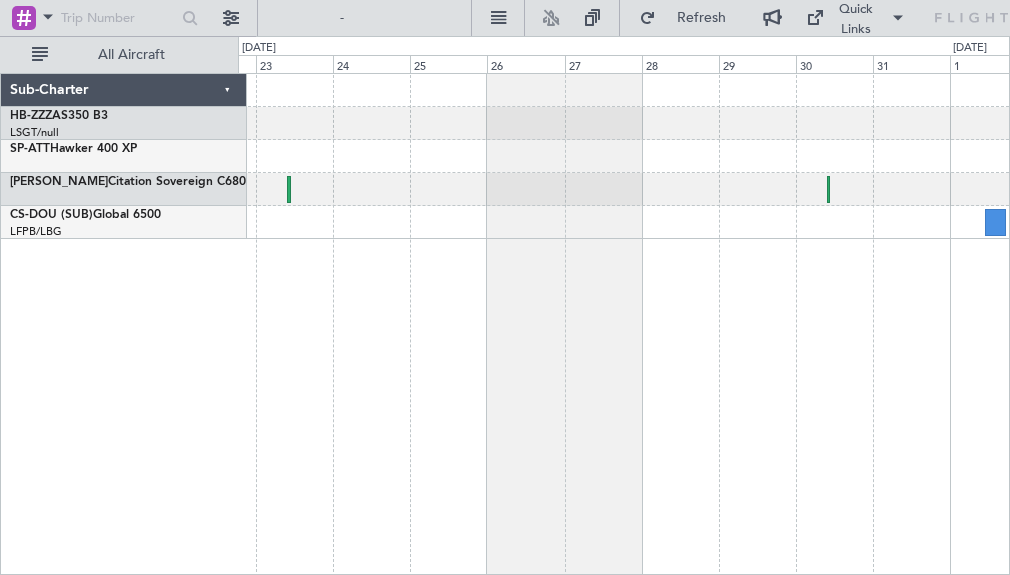 click 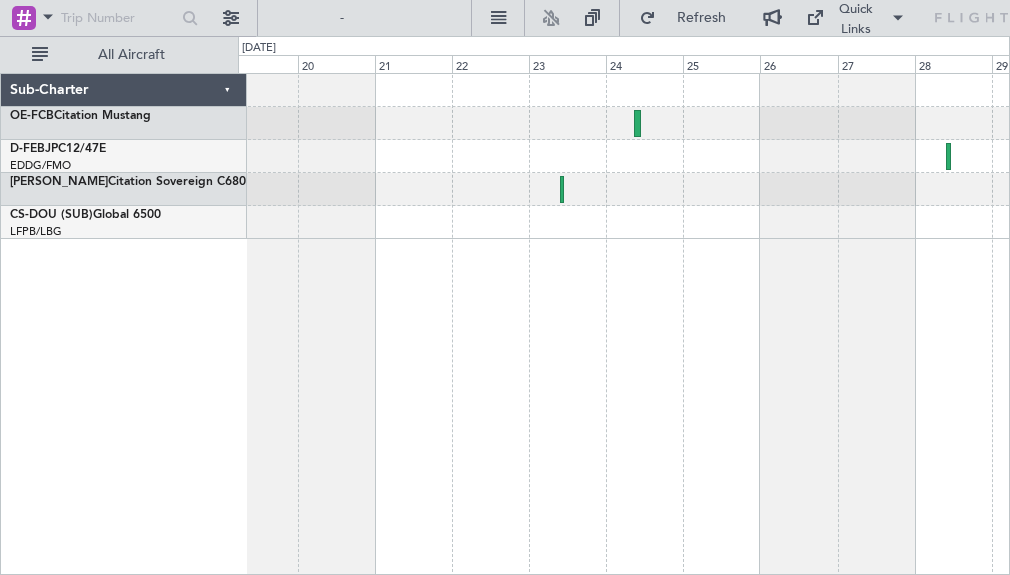 click 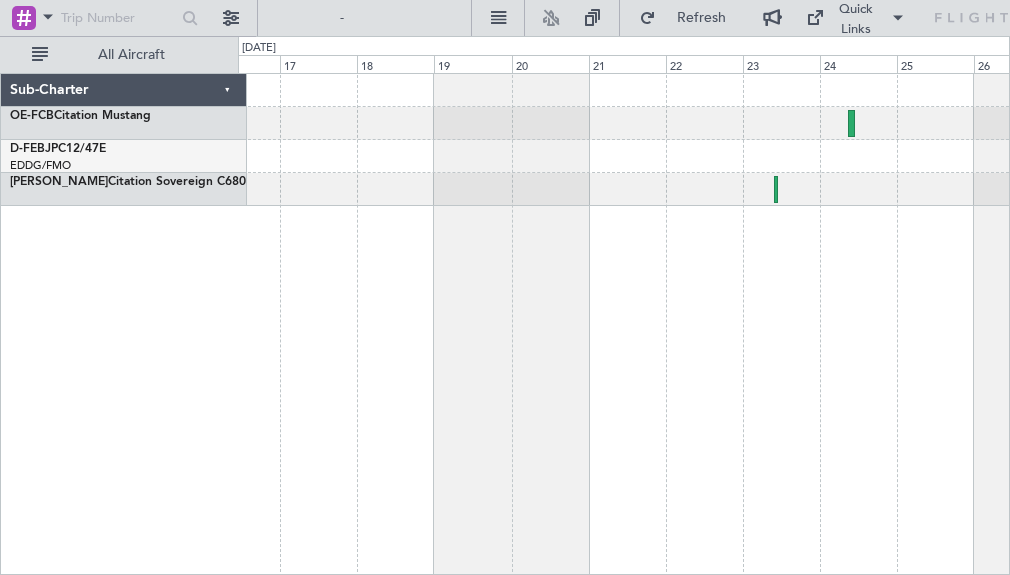 click 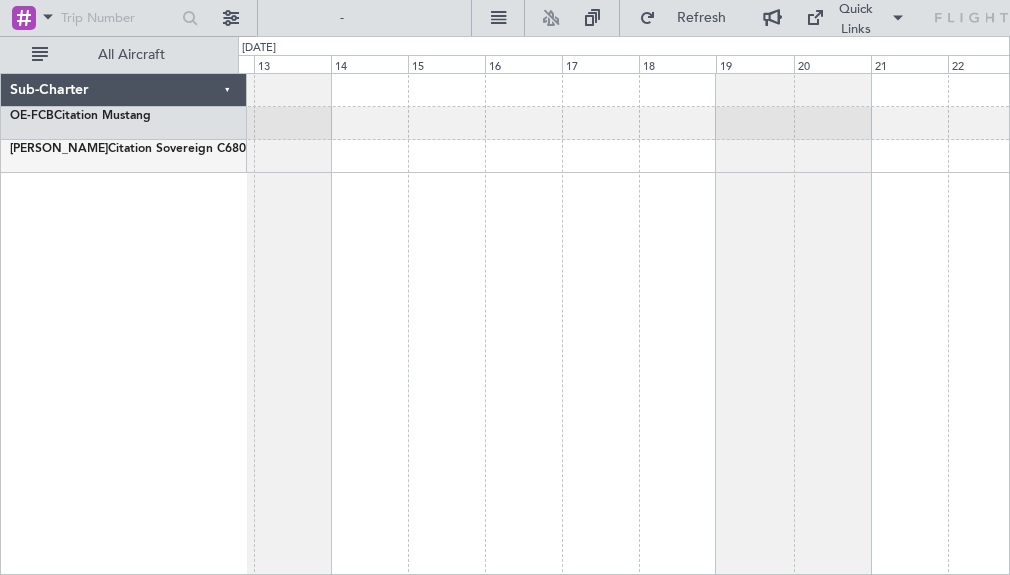 click 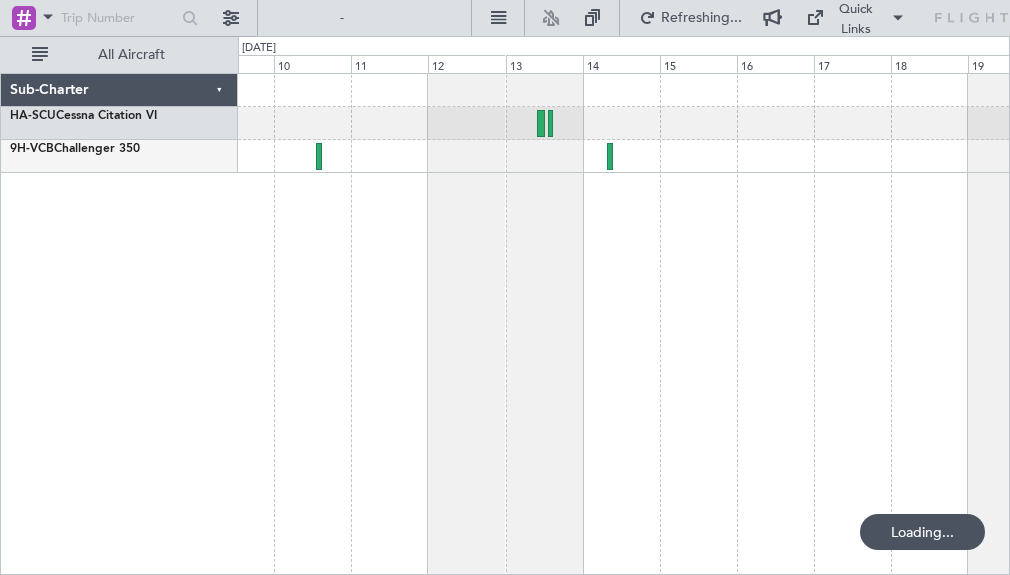 click 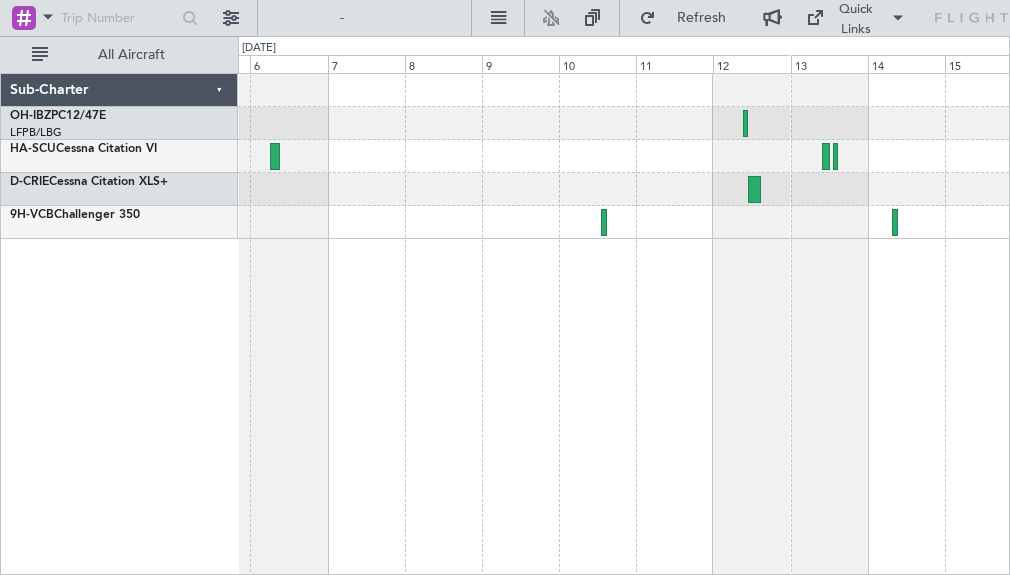 click 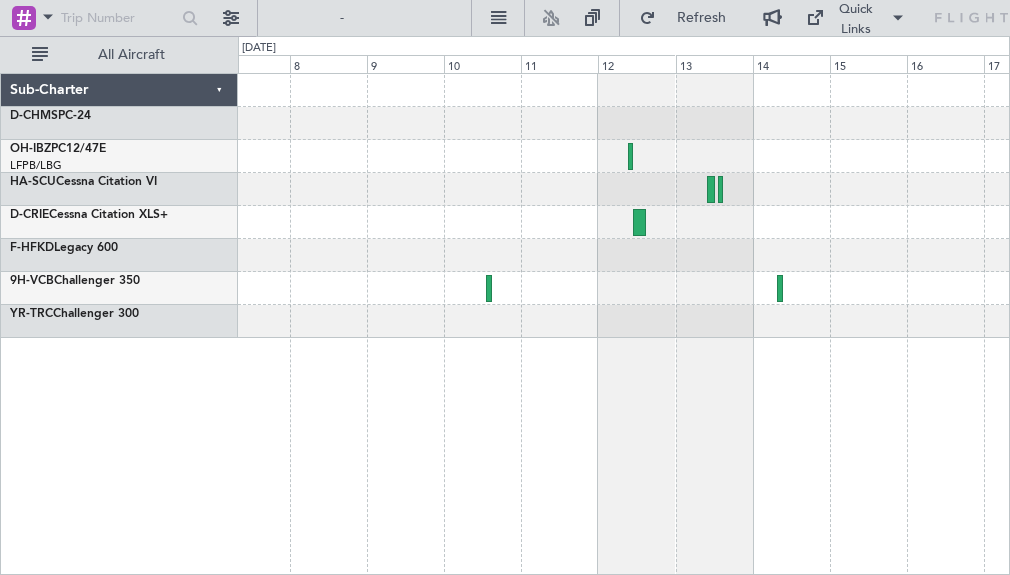 click 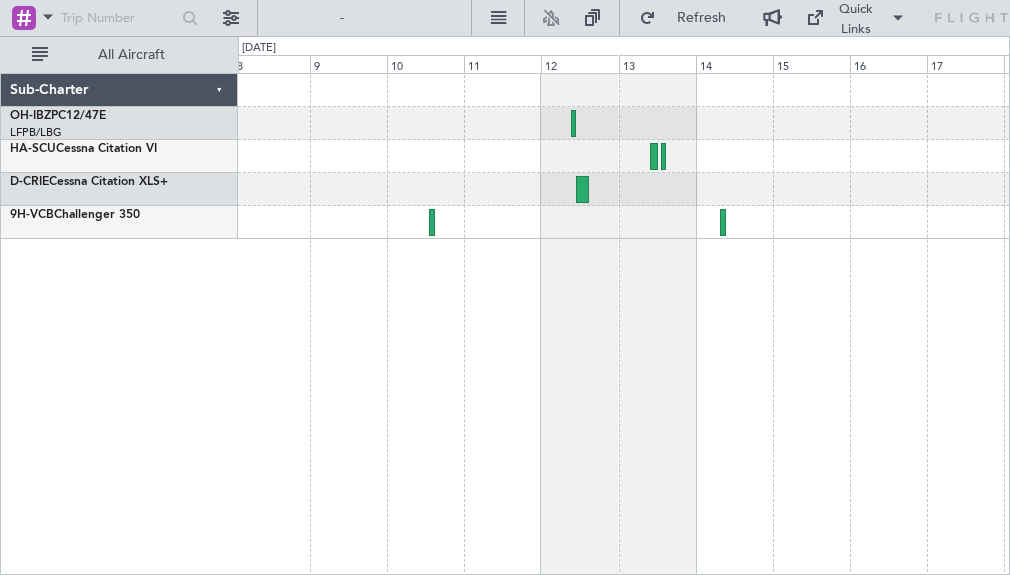click 